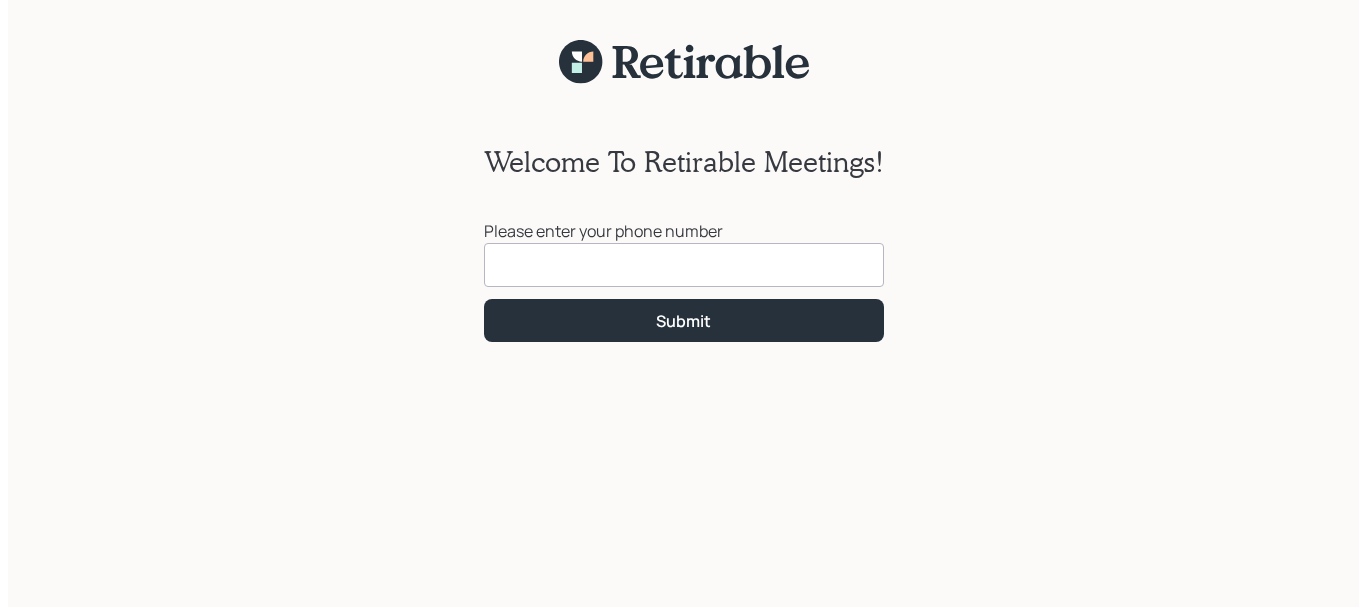 scroll, scrollTop: 0, scrollLeft: 0, axis: both 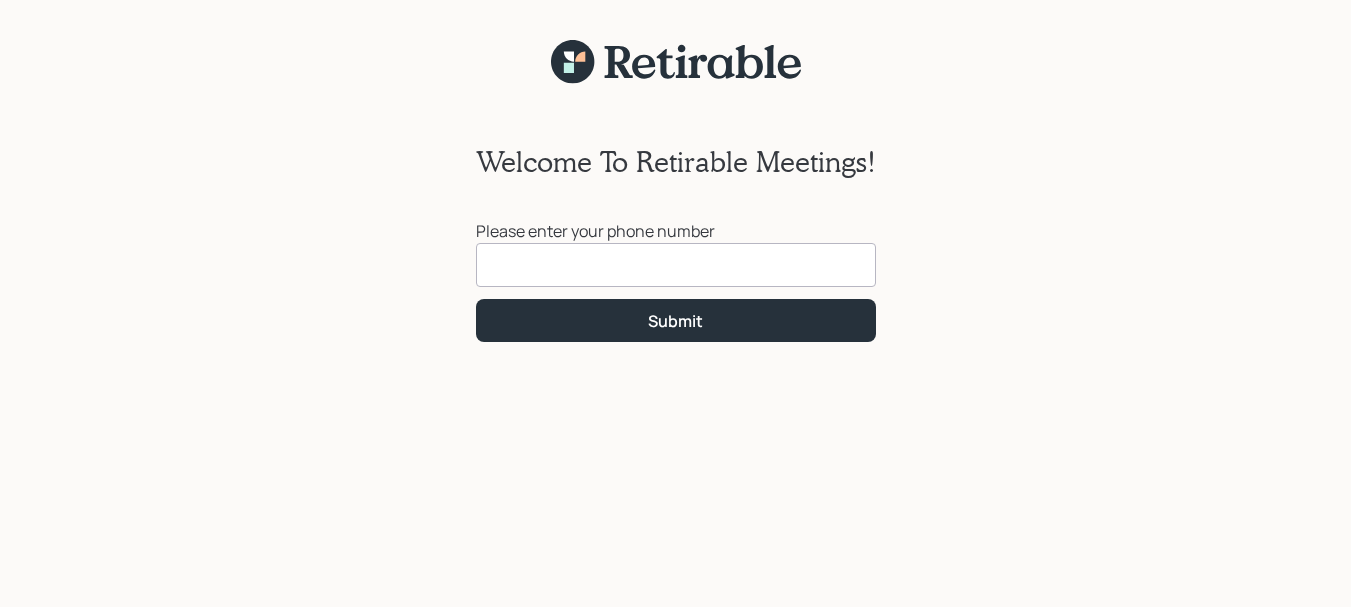 click at bounding box center [676, 265] 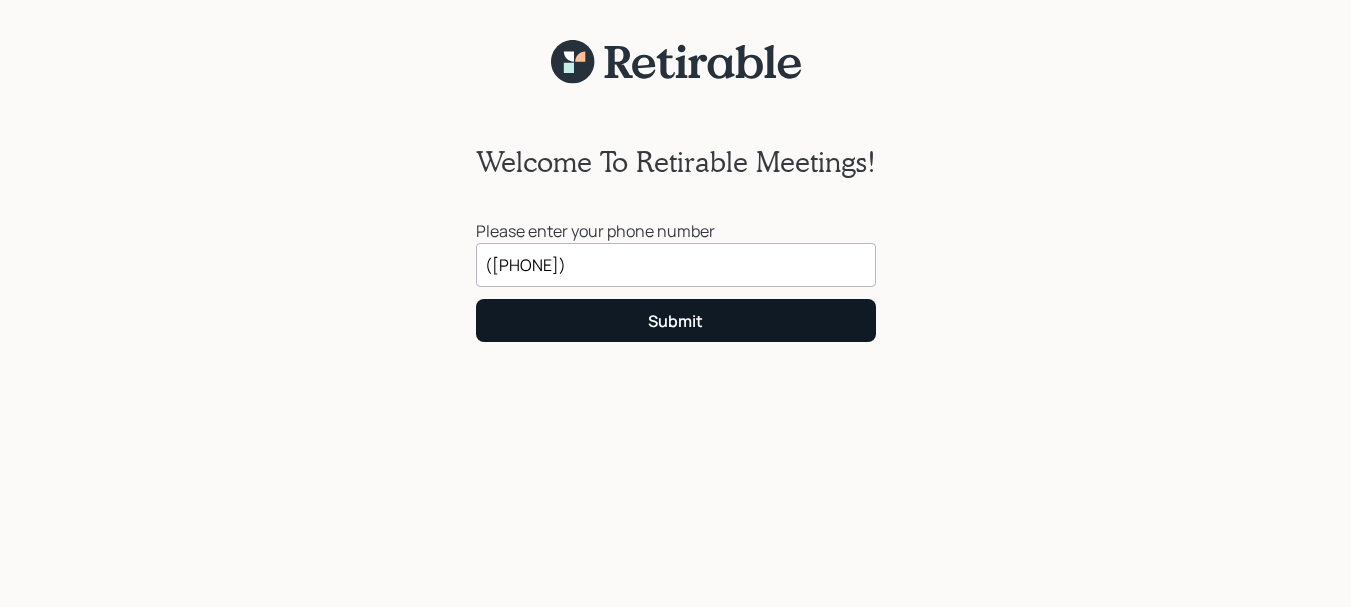 type on "([PHONE])" 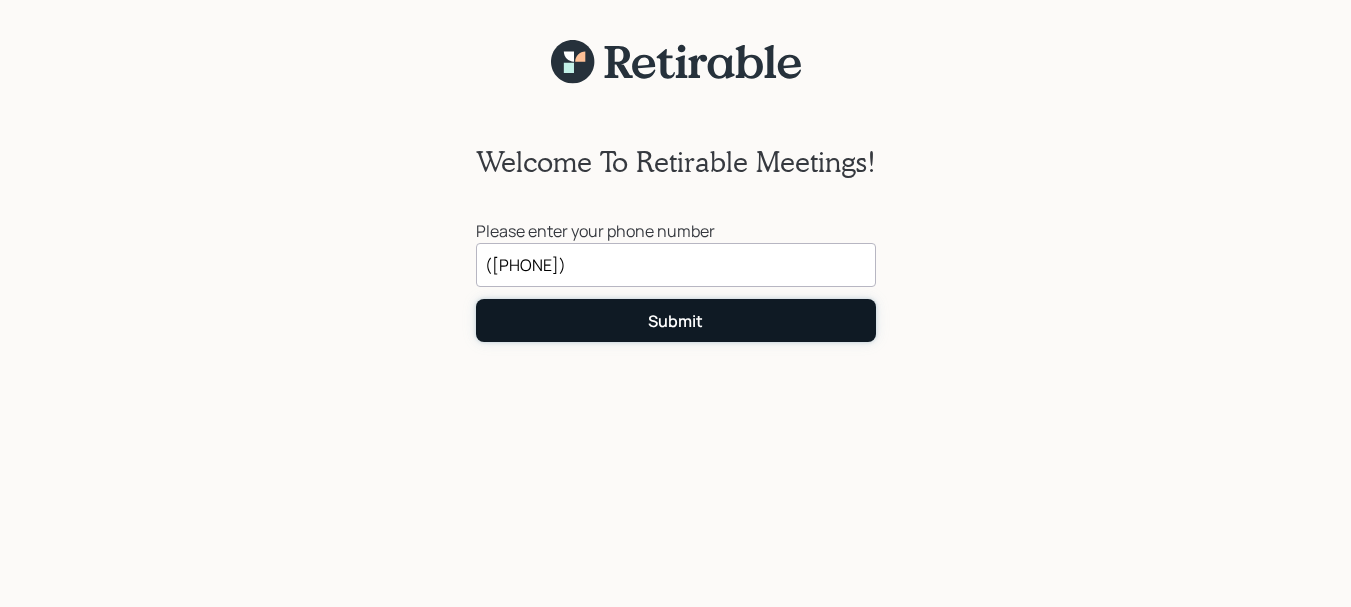 click on "Submit" at bounding box center [676, 320] 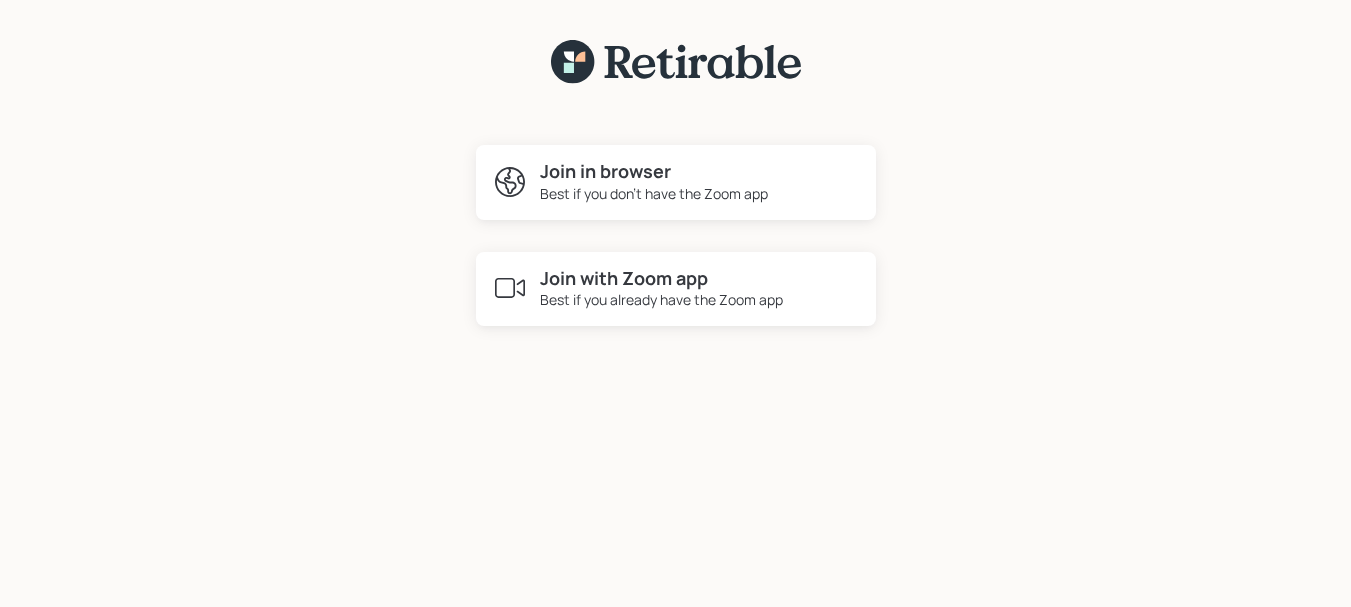 click on "Best if you don't have the Zoom app" at bounding box center [654, 193] 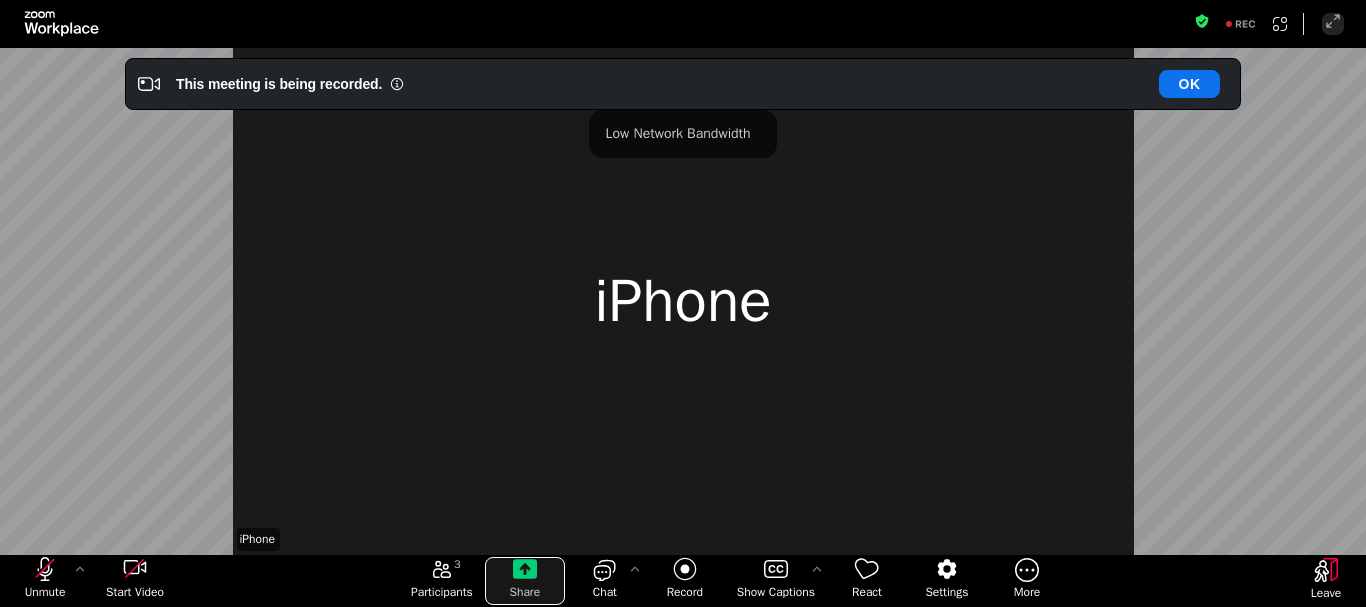 click 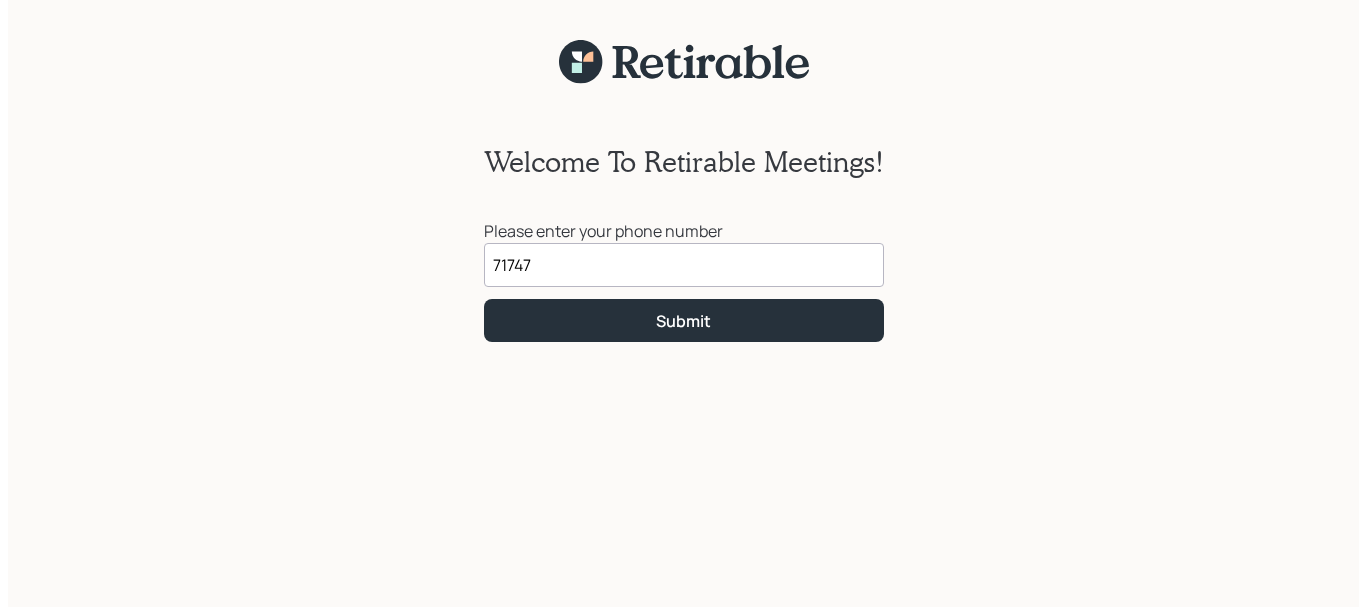scroll, scrollTop: 0, scrollLeft: 0, axis: both 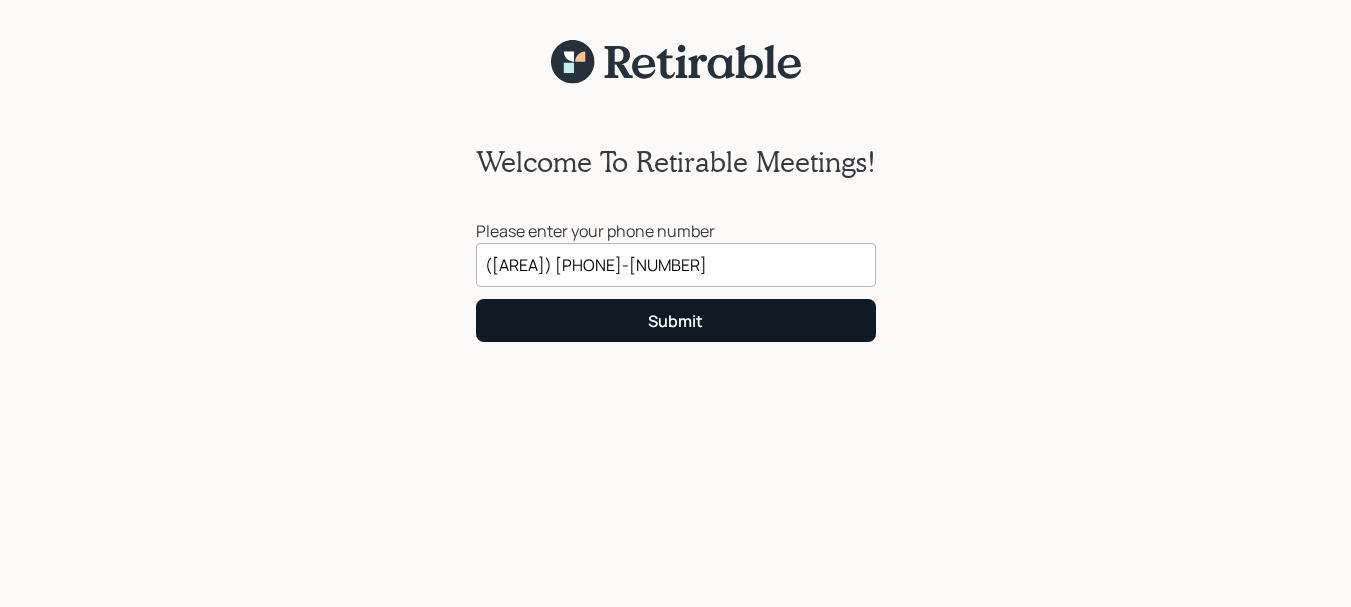 type on "([AREA]) [PHONE]-[NUMBER]" 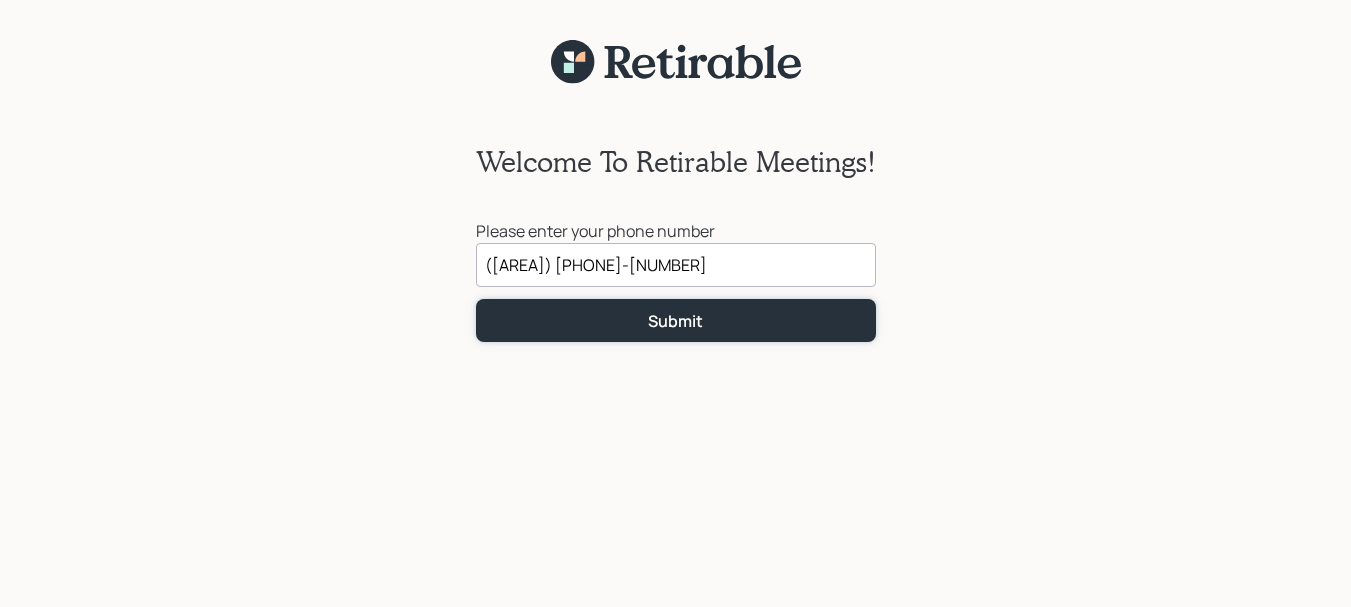 click on "Submit" at bounding box center (676, 320) 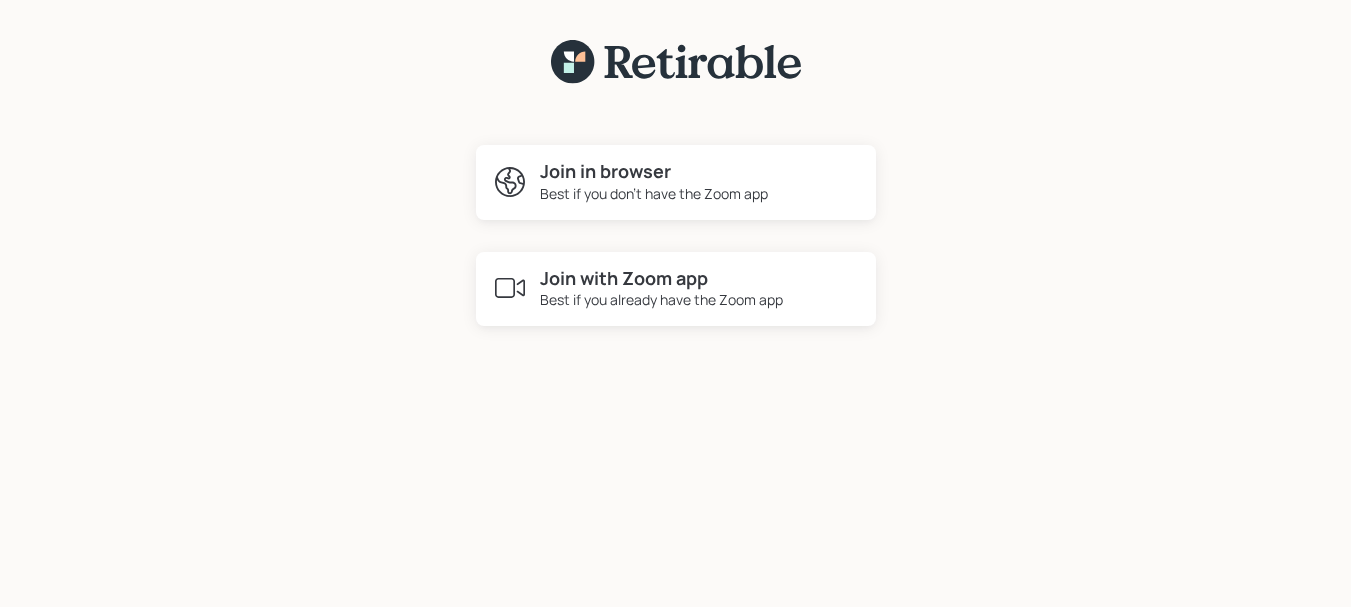 click on "Join in browser" at bounding box center (654, 172) 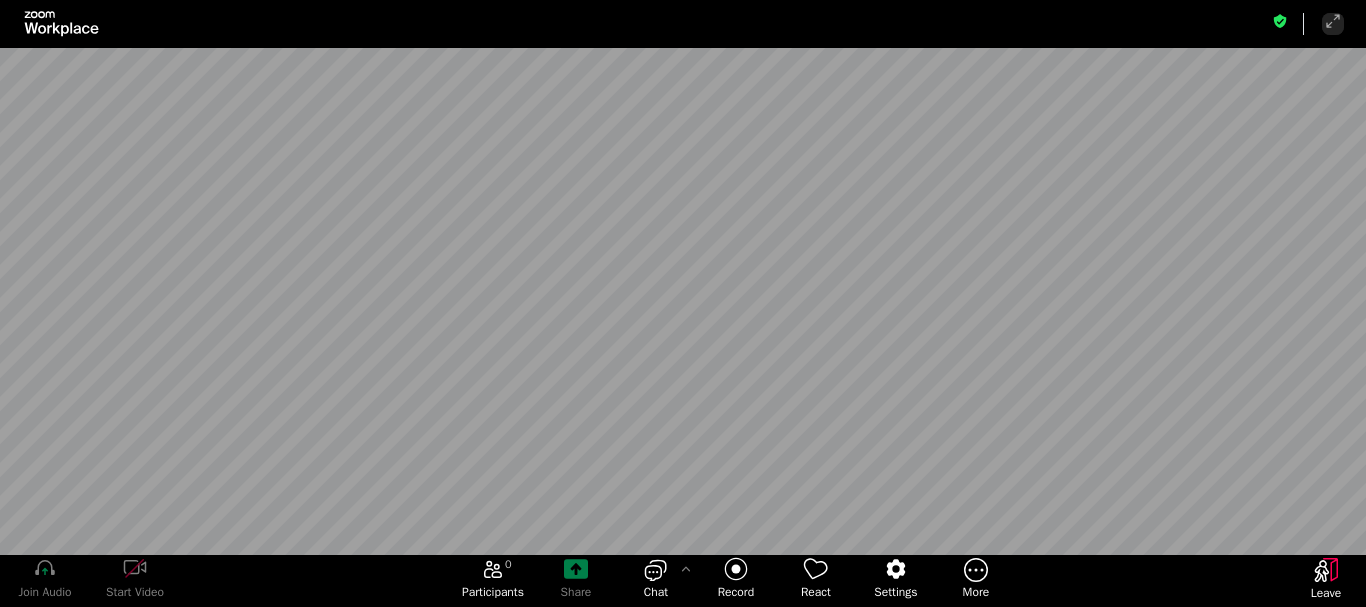 click on "Share" at bounding box center [576, 581] 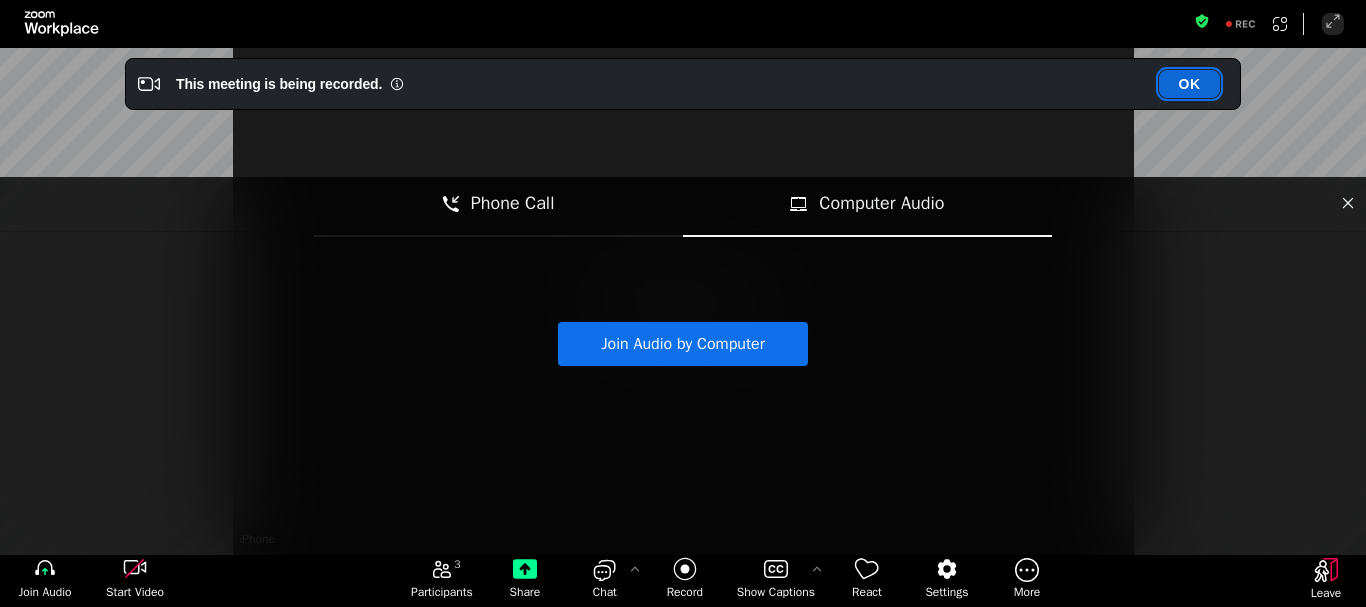 click on "OK" at bounding box center [1189, 84] 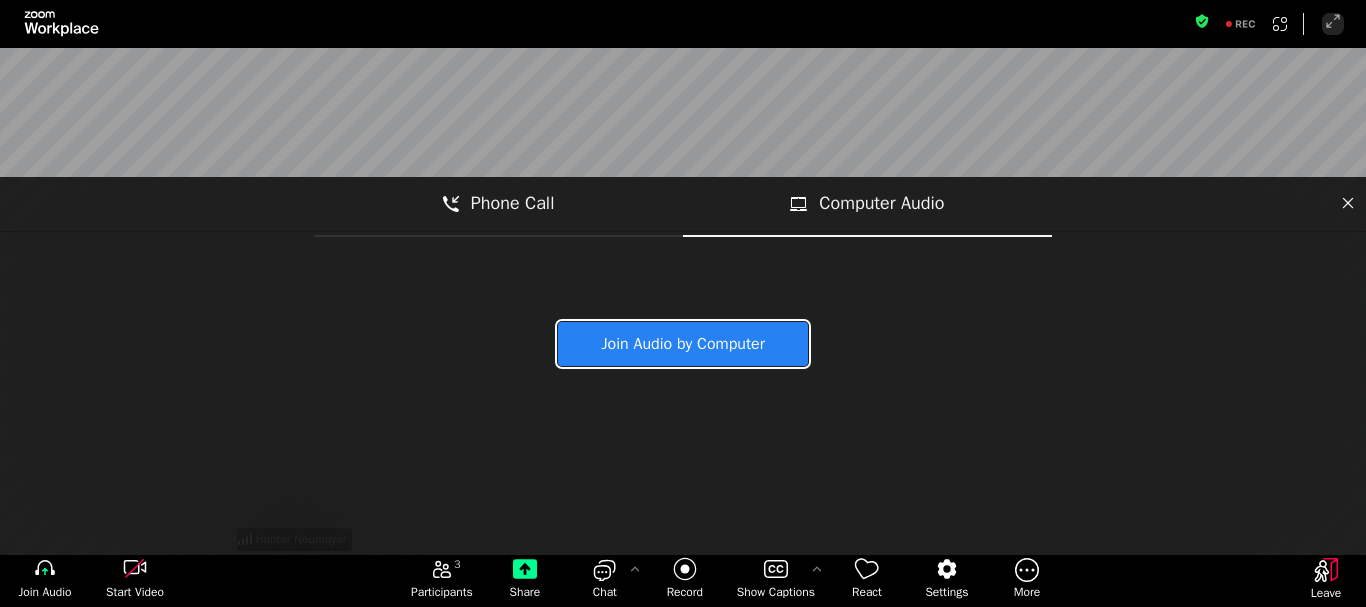 click on "Join Audio by Computer" at bounding box center (683, 344) 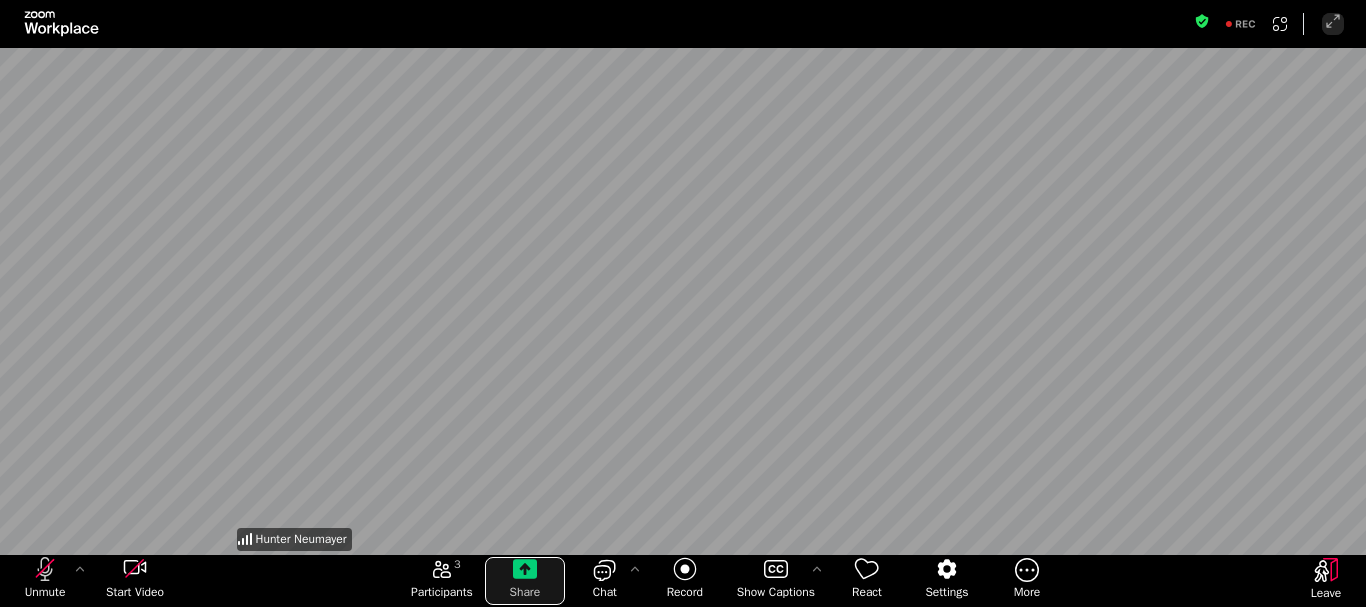 click 